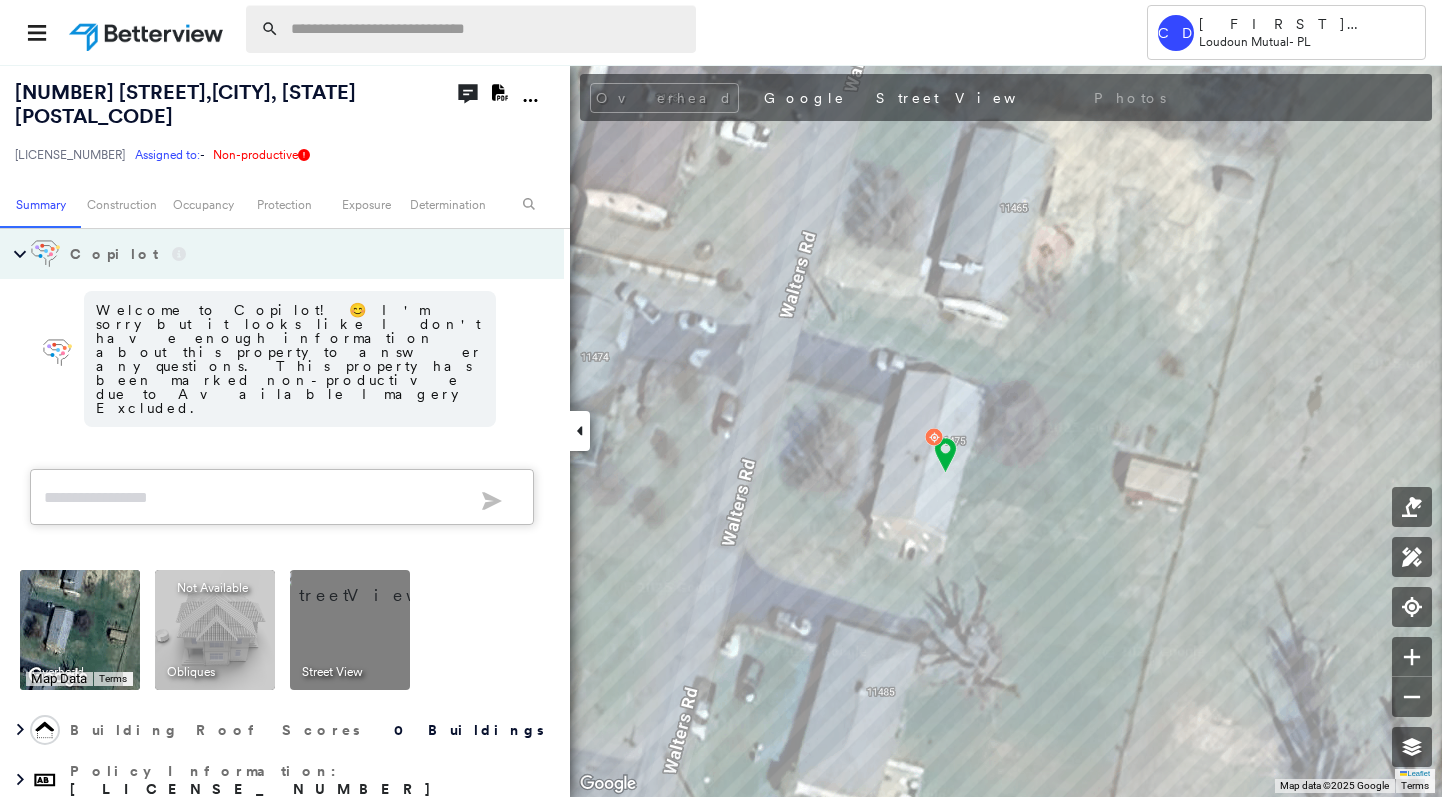scroll, scrollTop: 0, scrollLeft: 0, axis: both 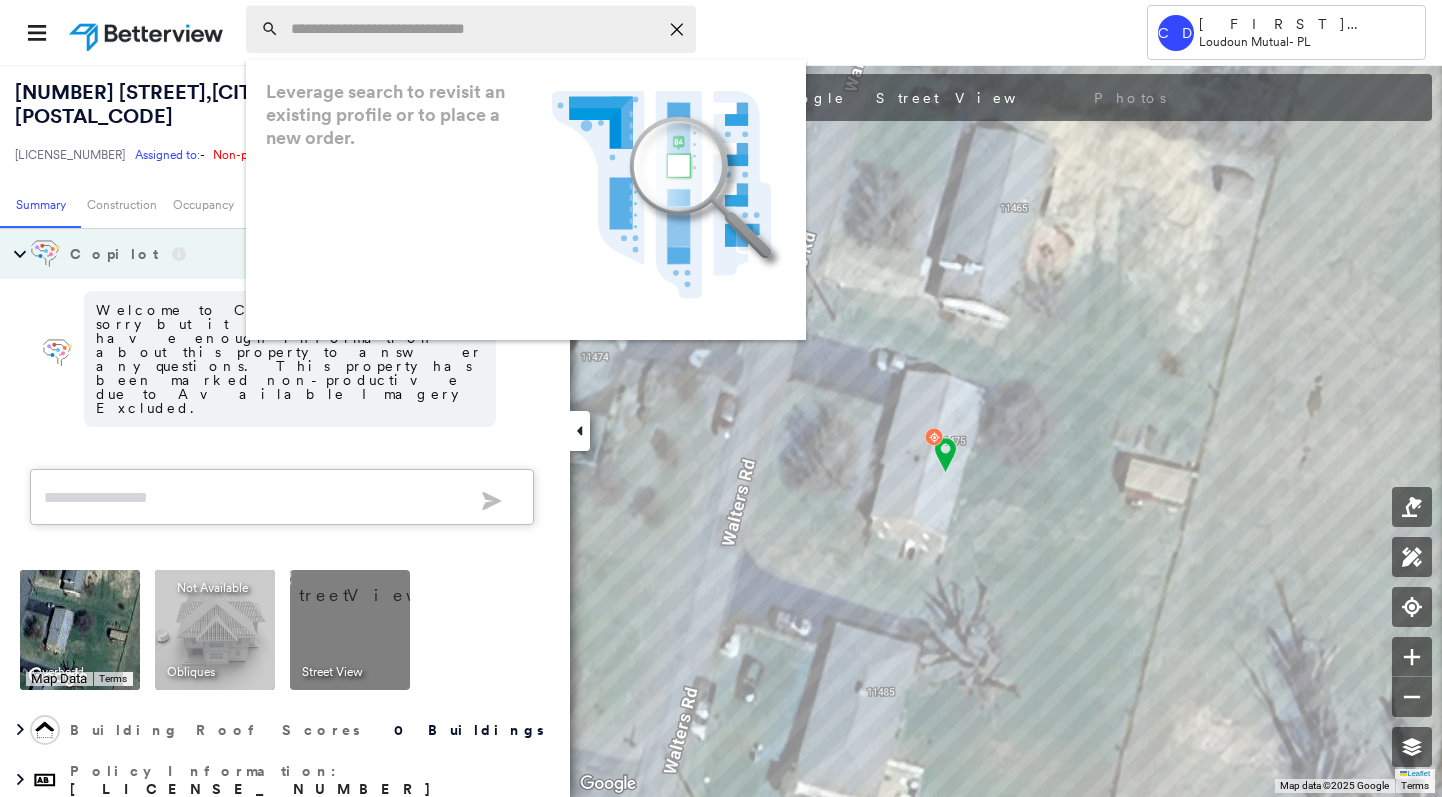paste on "**********" 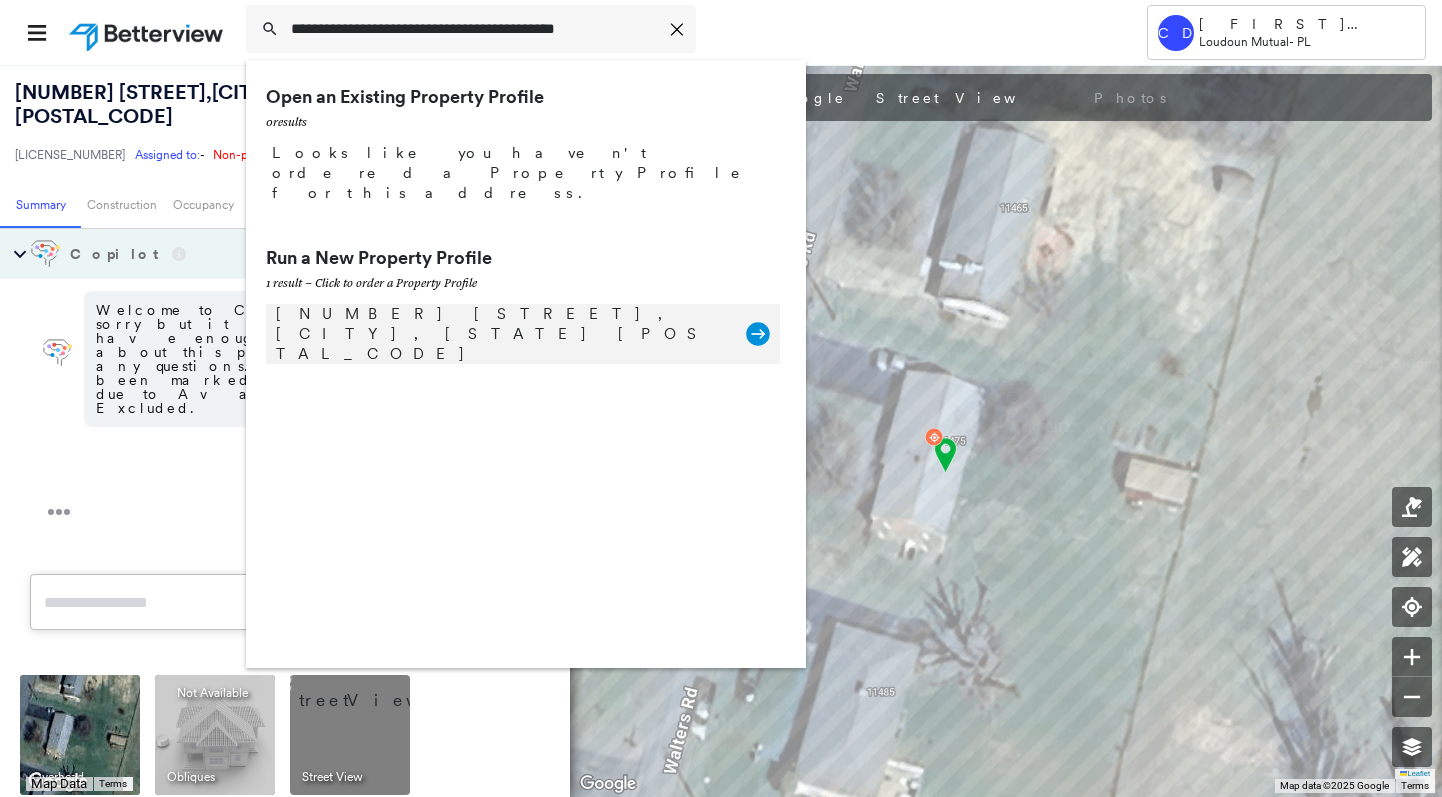 type on "**********" 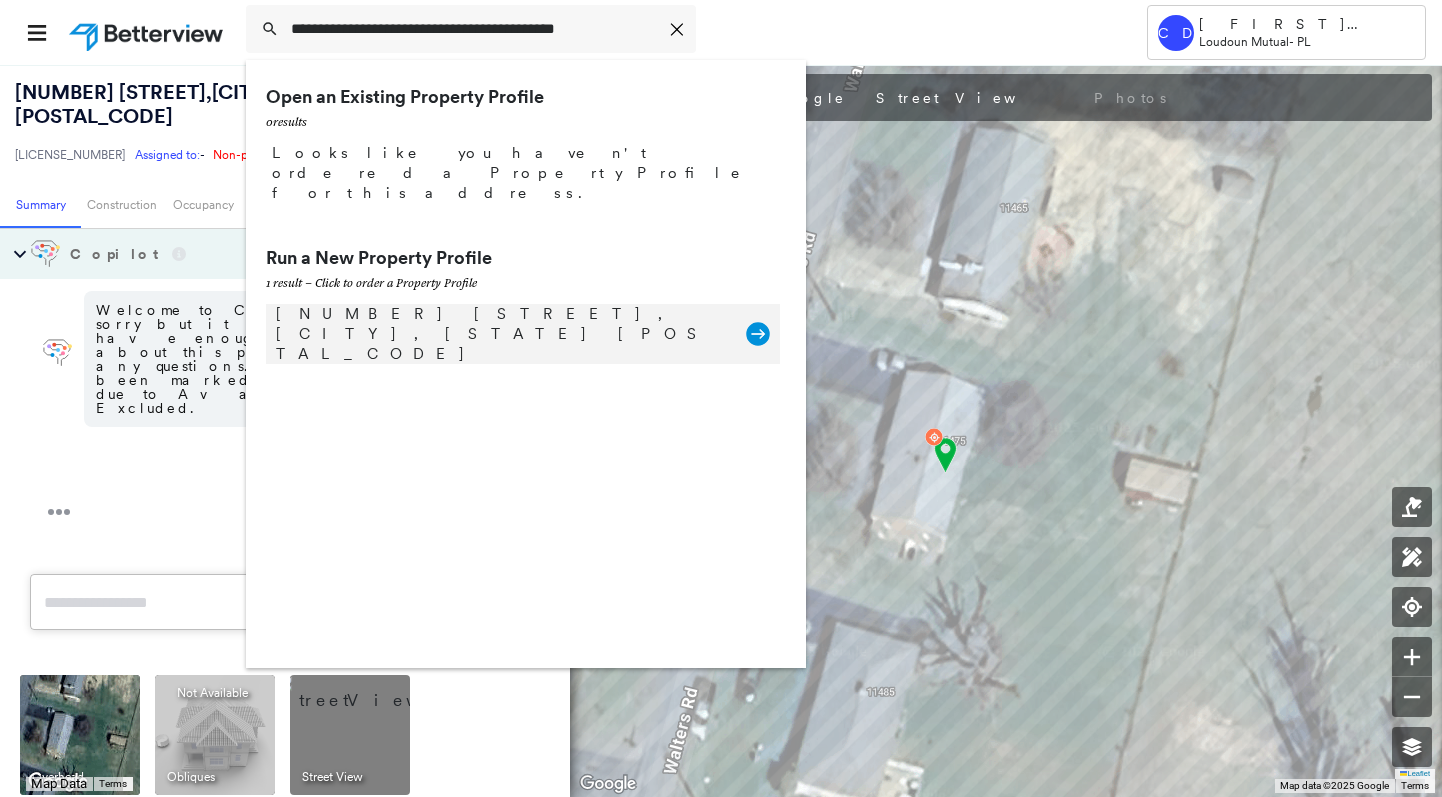 click on "[NUMBER] [STREET], [CITY], [STATE] [POSTAL_CODE]" at bounding box center [501, 334] 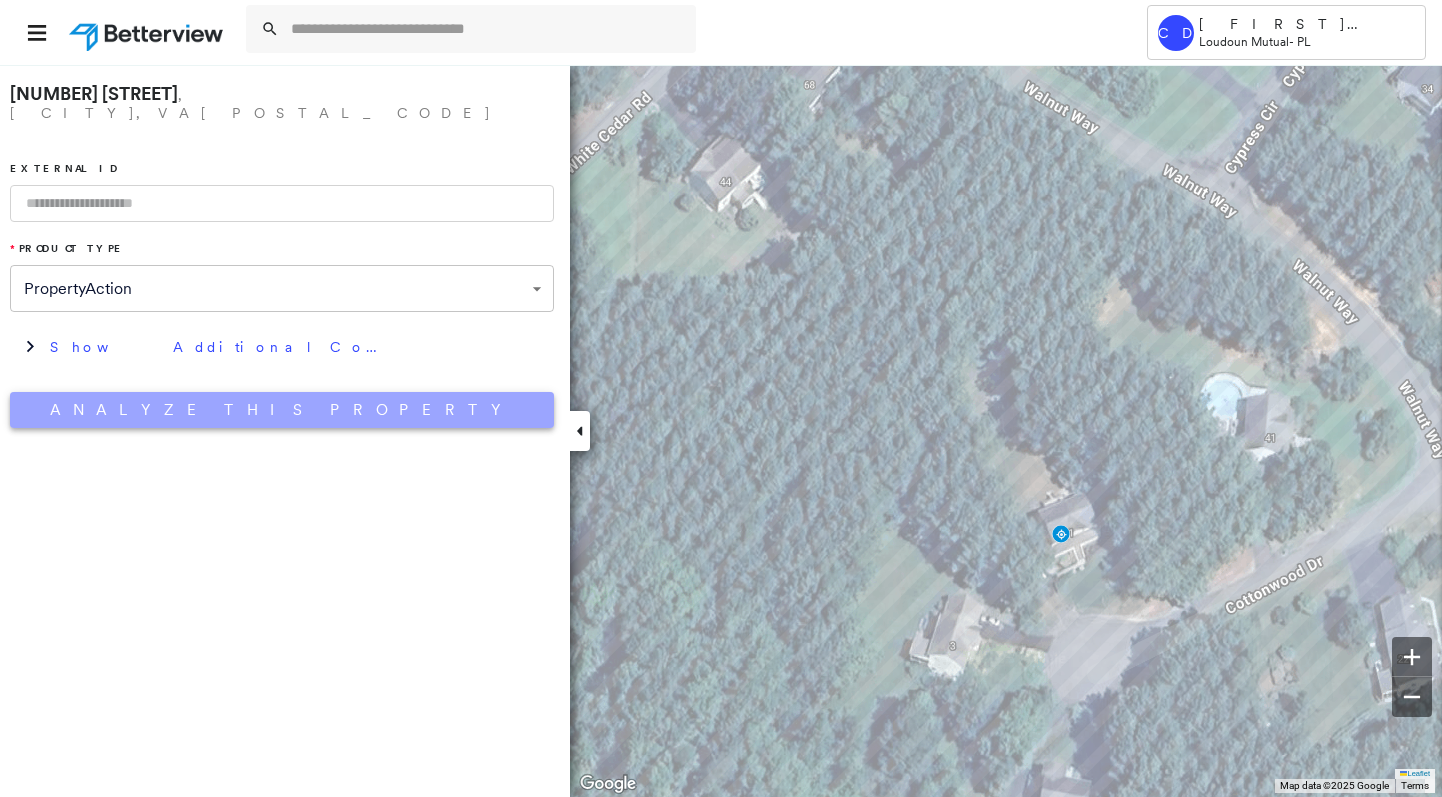 click on "Analyze This Property" at bounding box center (282, 410) 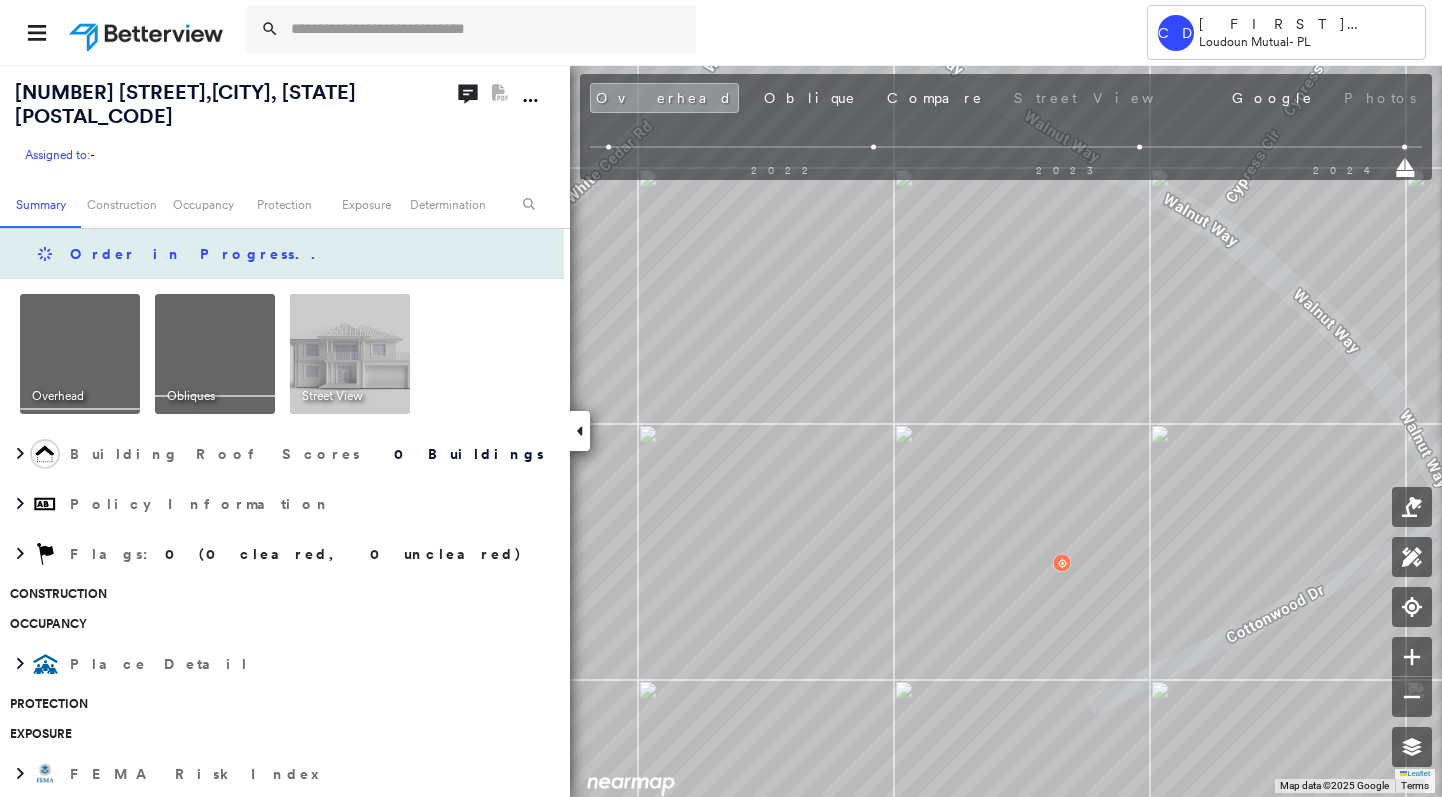 click on "Order in Progress .." at bounding box center [198, 254] 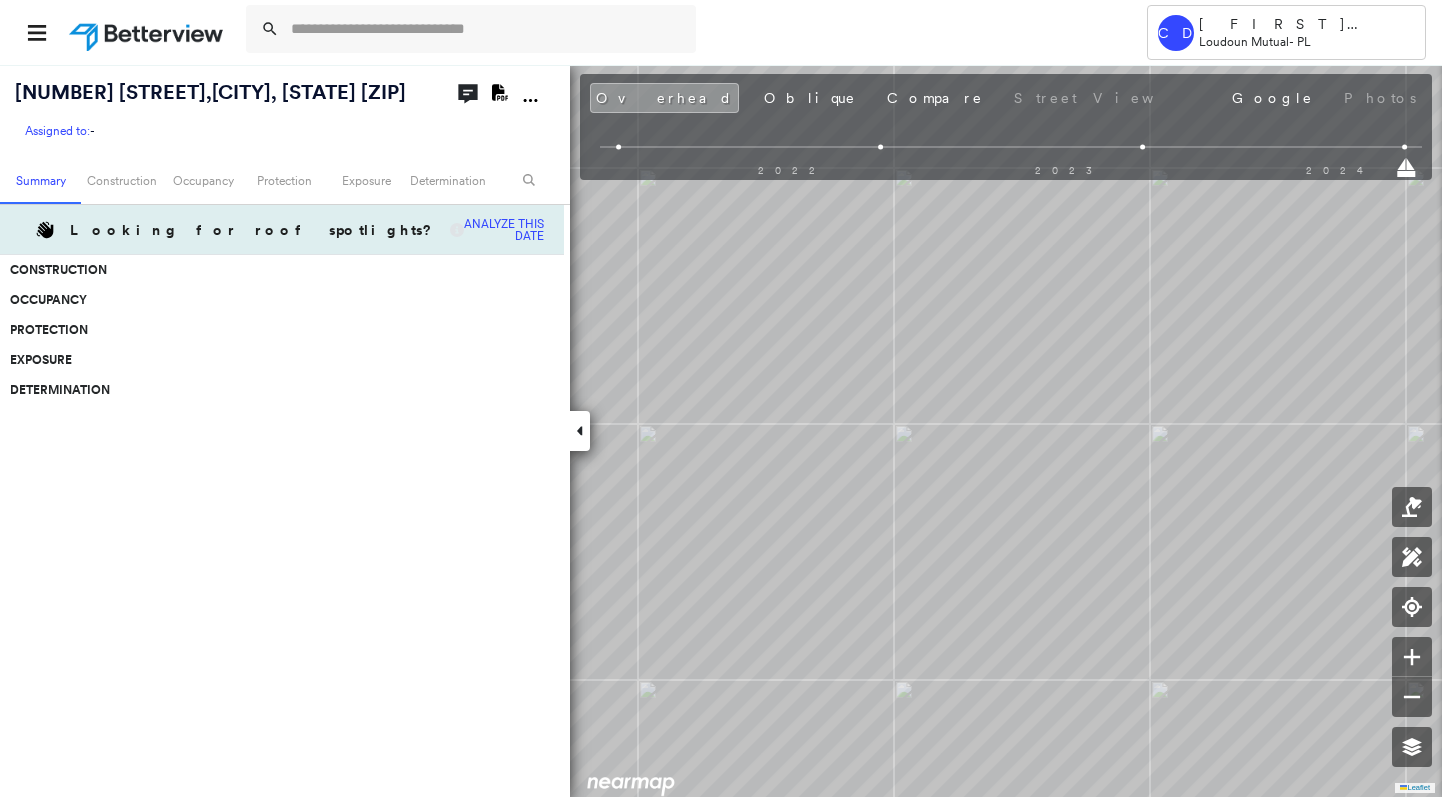 scroll, scrollTop: 0, scrollLeft: 0, axis: both 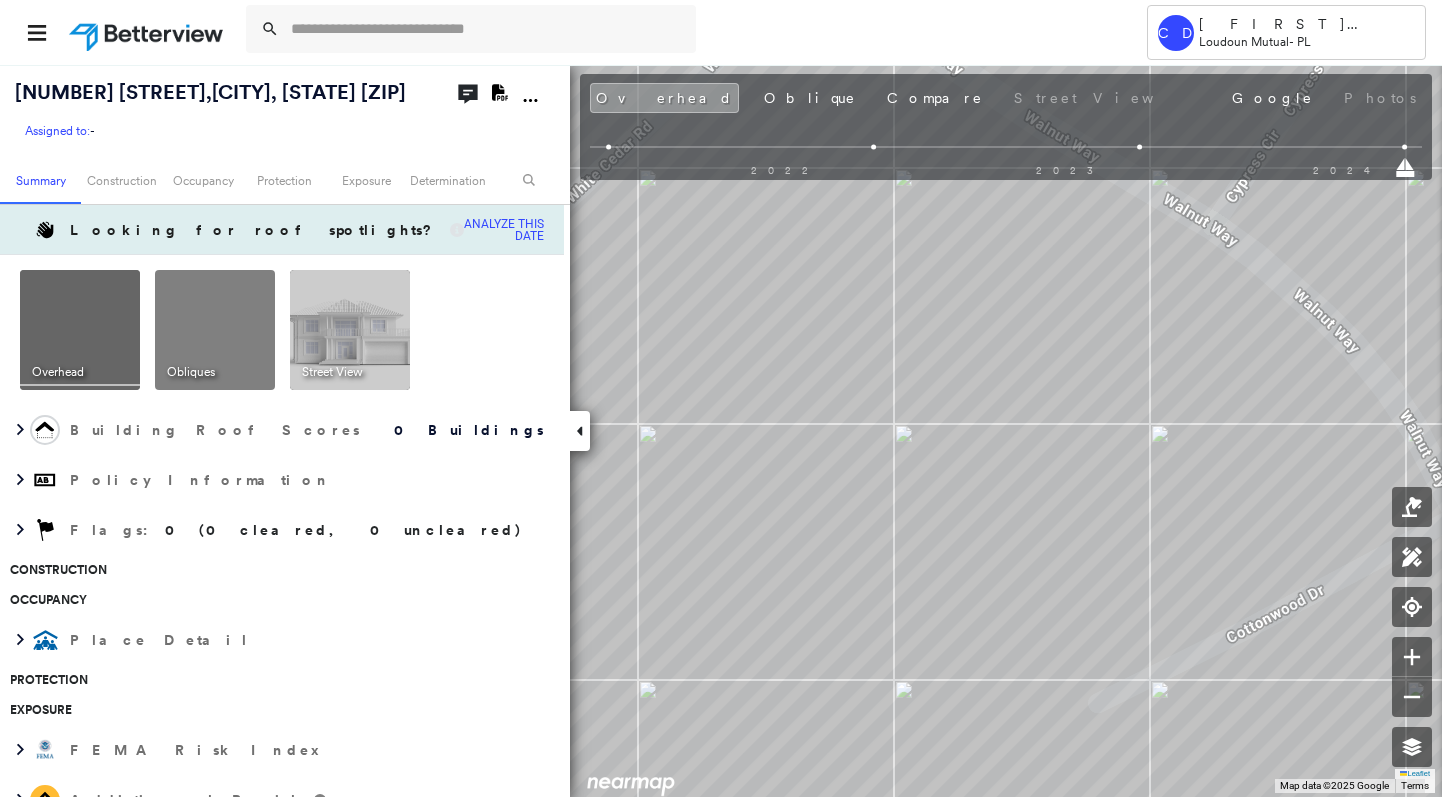 click on "Analyze this date" at bounding box center [504, 230] 